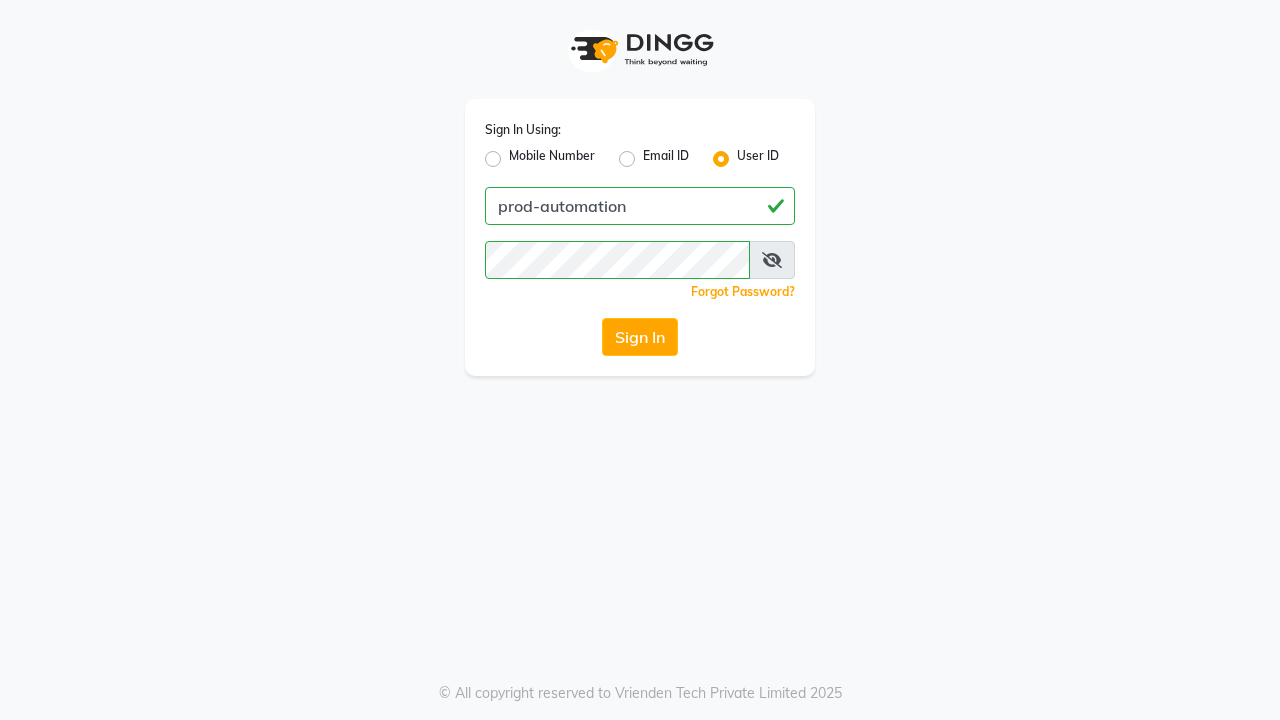 scroll, scrollTop: 0, scrollLeft: 0, axis: both 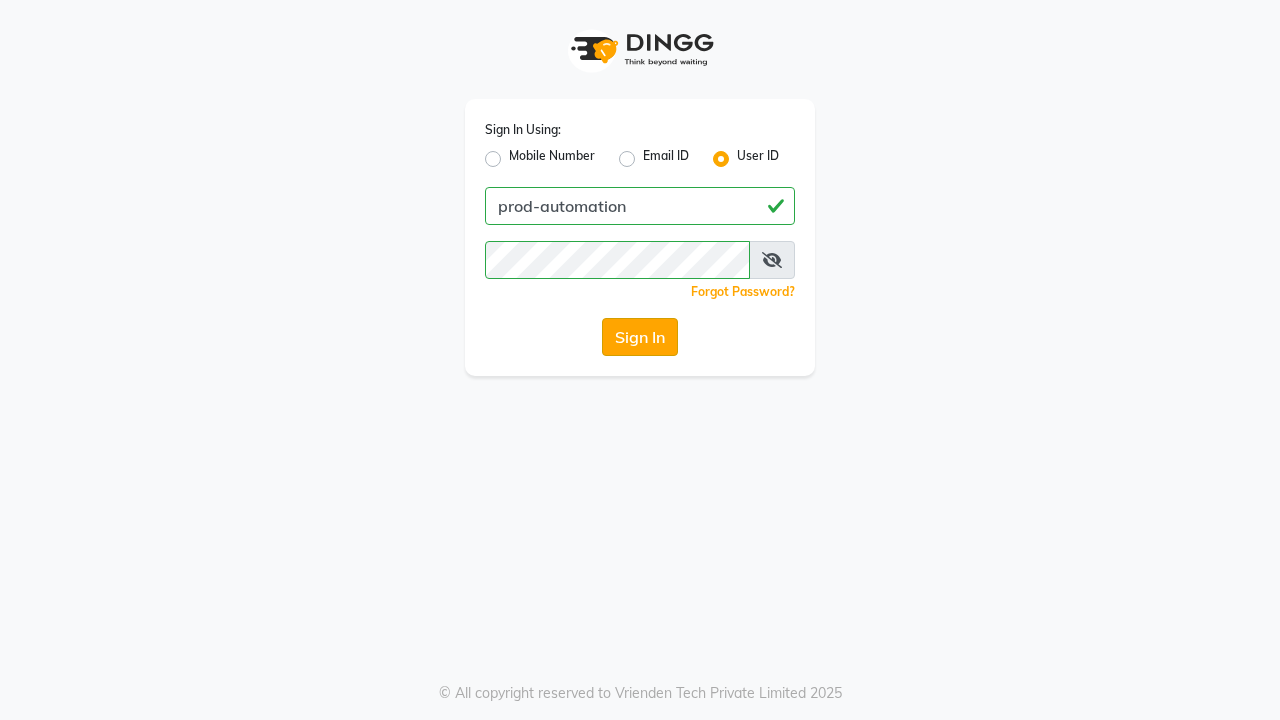 click on "Sign In" 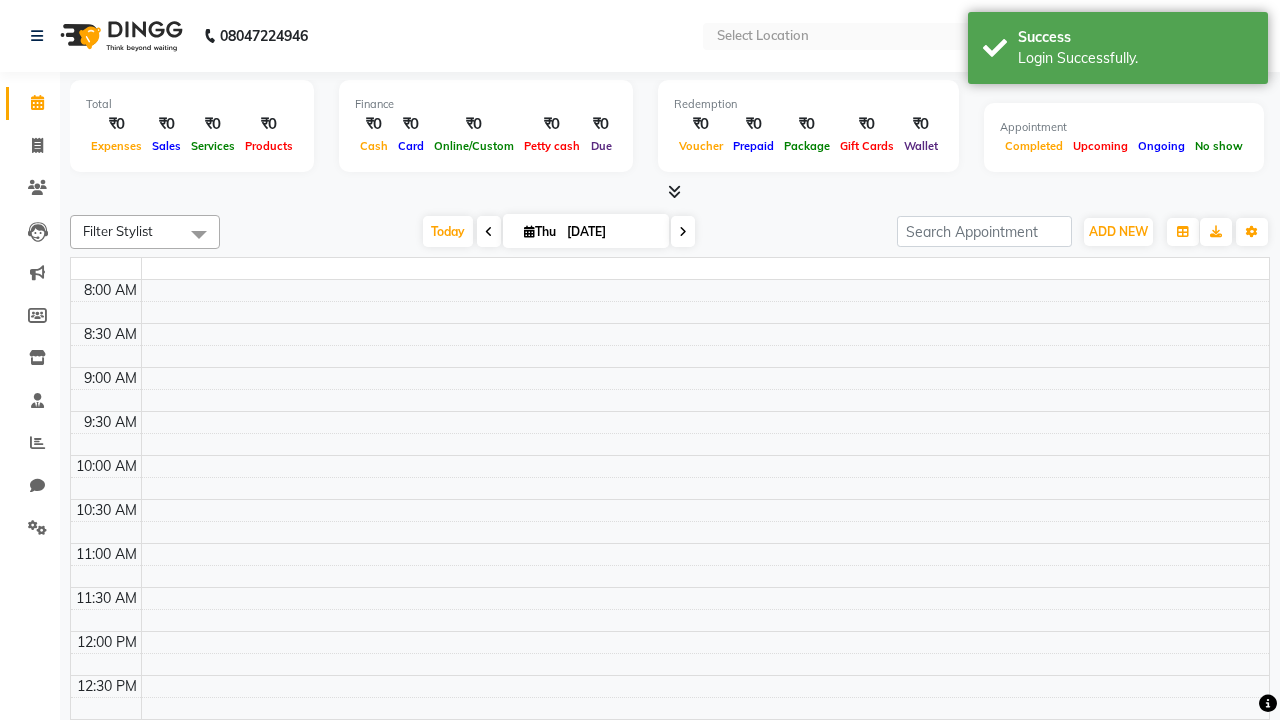 select on "en" 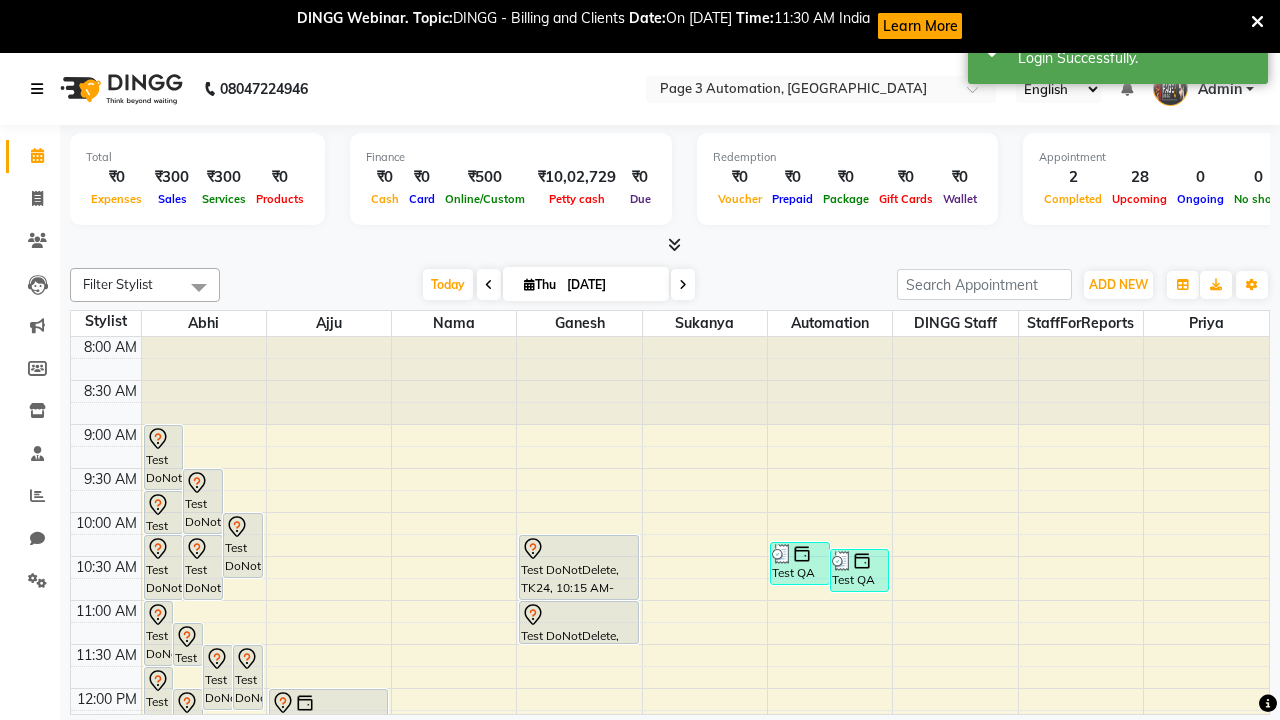 click at bounding box center [37, 89] 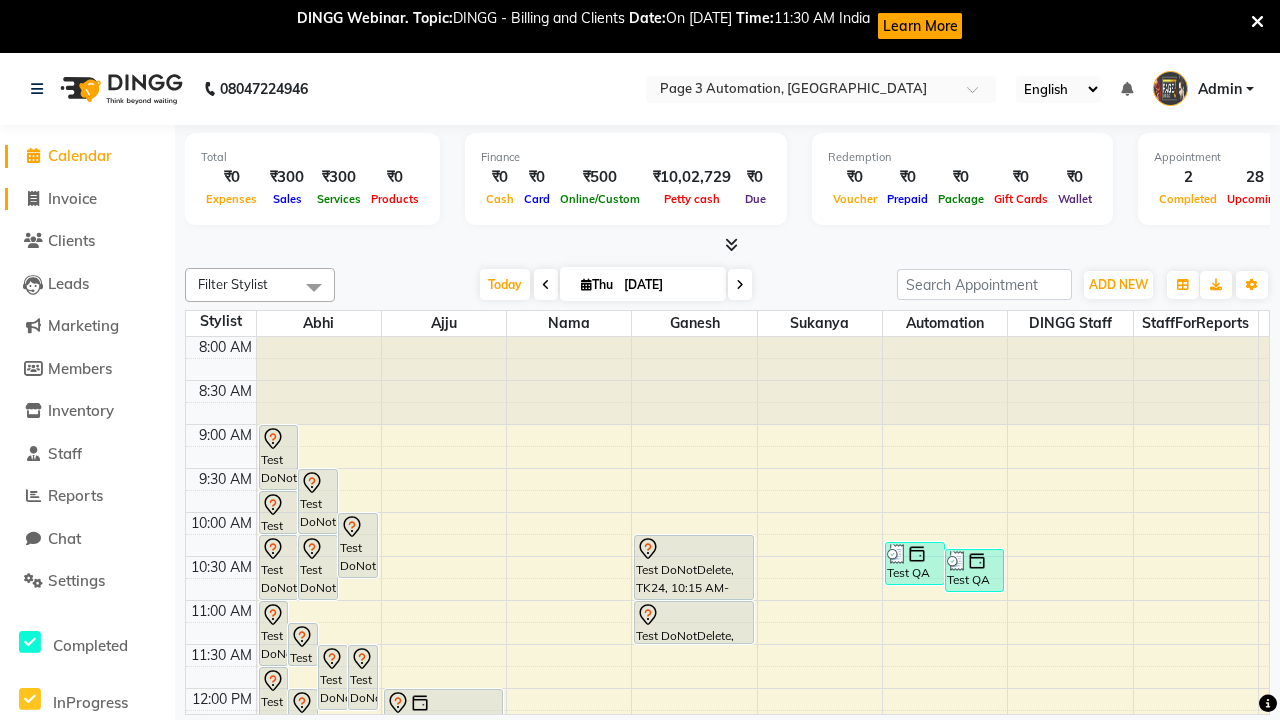 click on "Invoice" 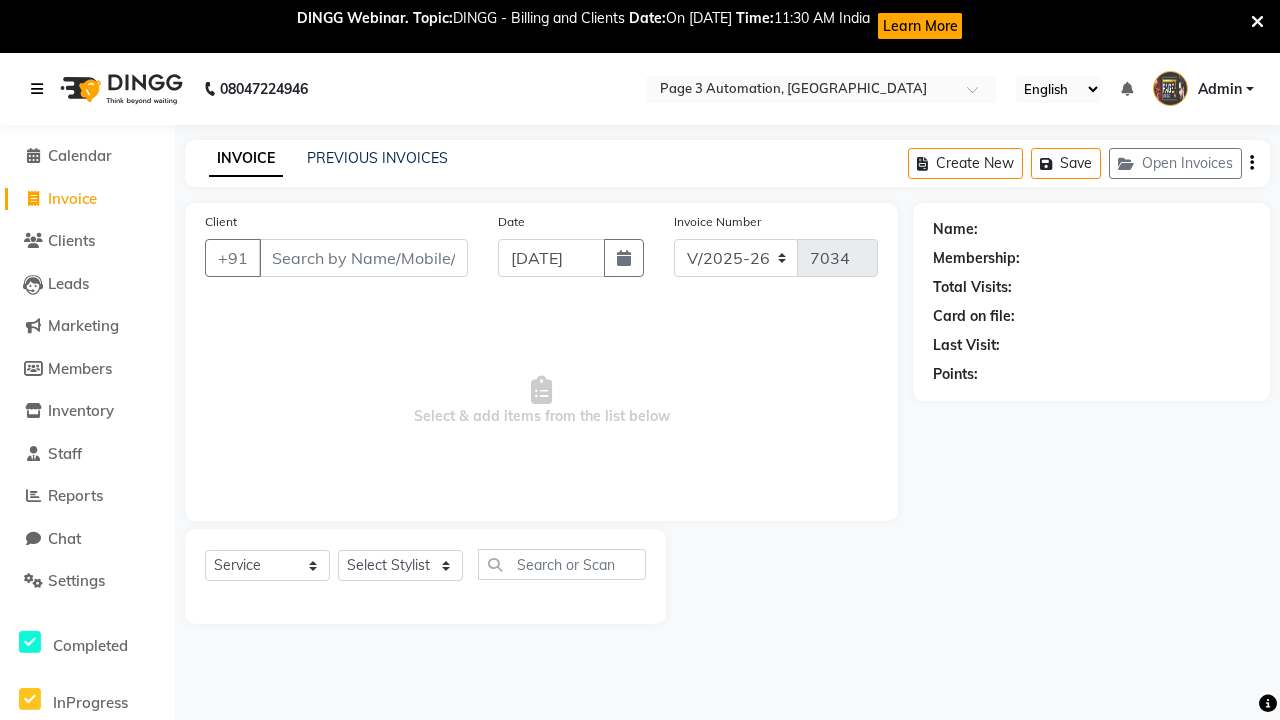 click at bounding box center [37, 89] 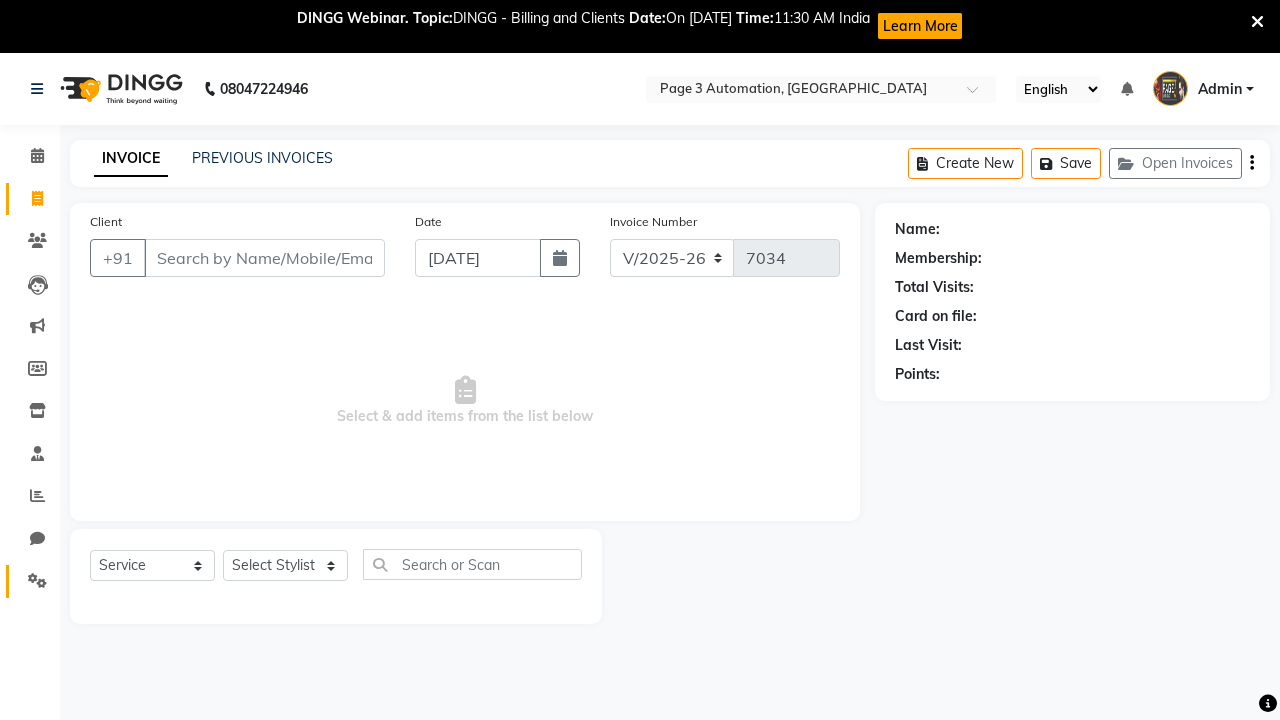 click 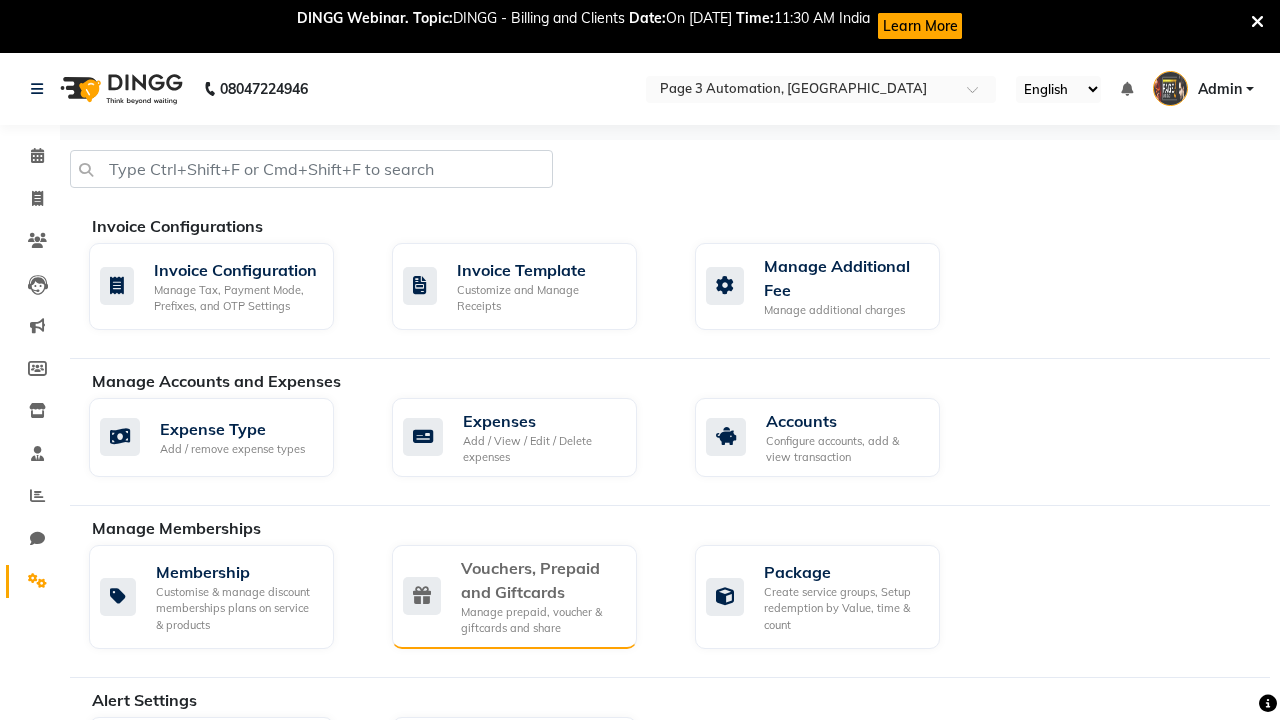 click on "Vouchers, Prepaid and Giftcards" 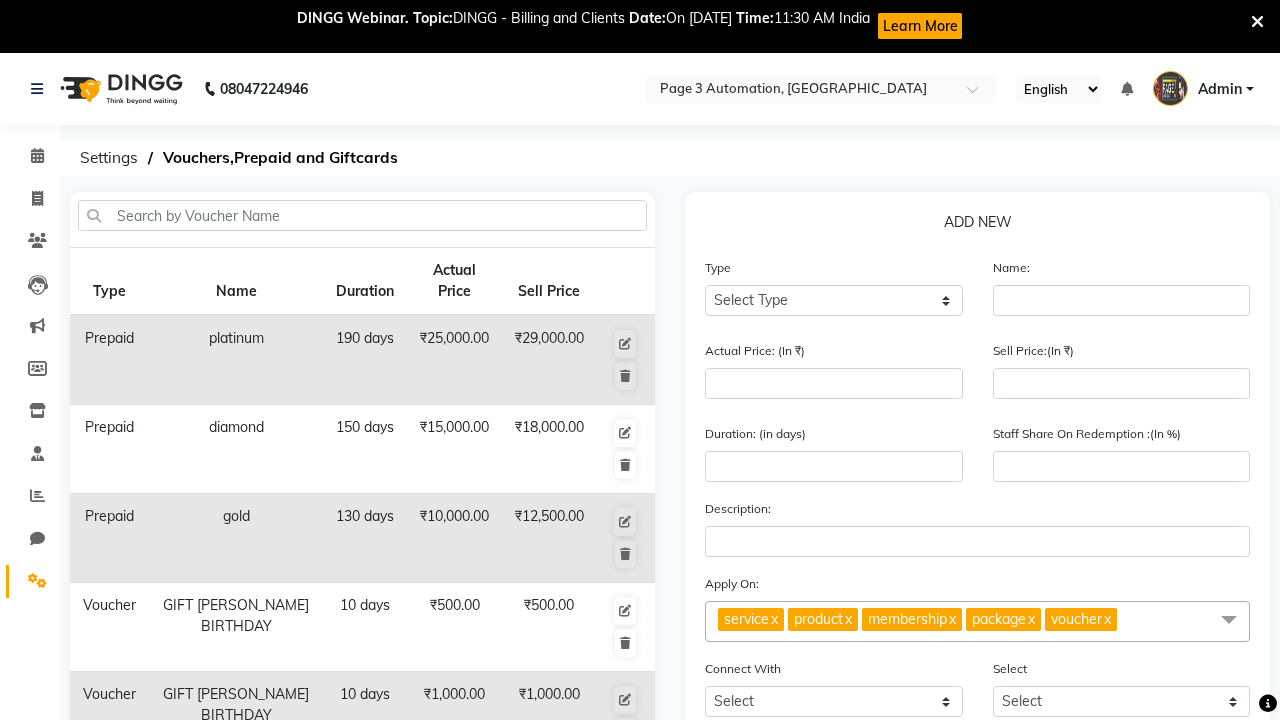 select on "G" 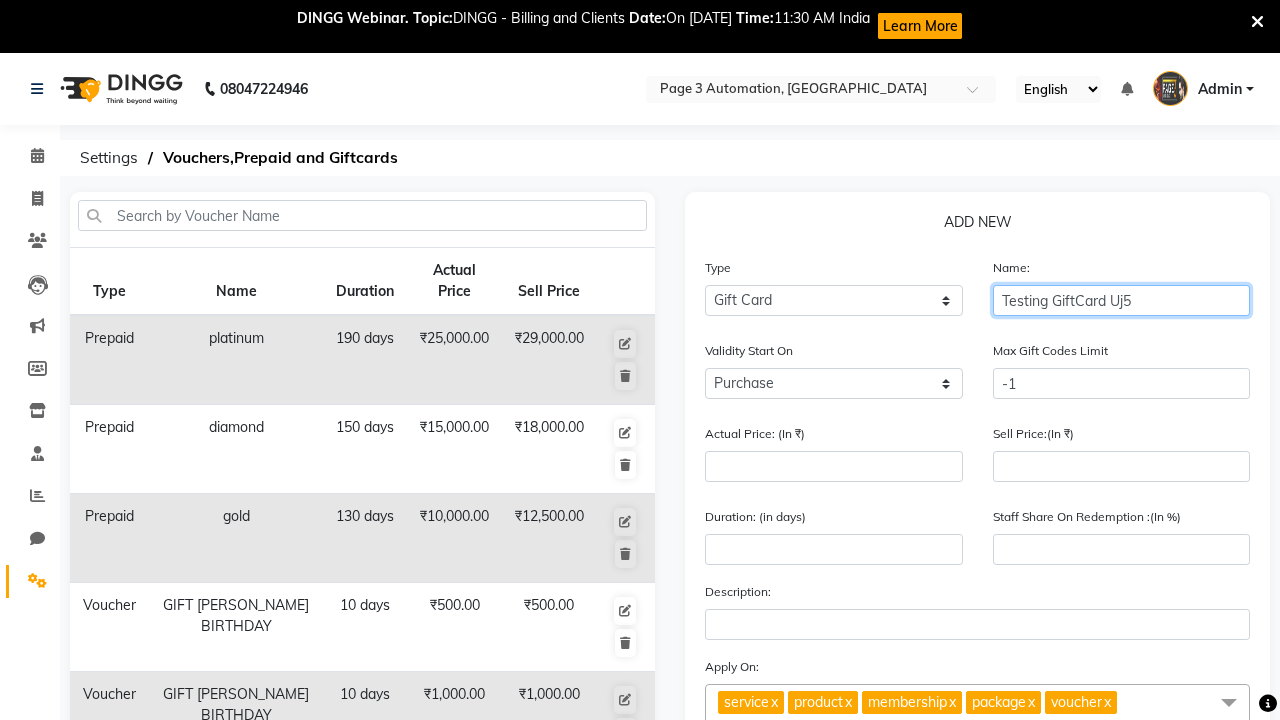 type on "Testing GiftCard Uj5" 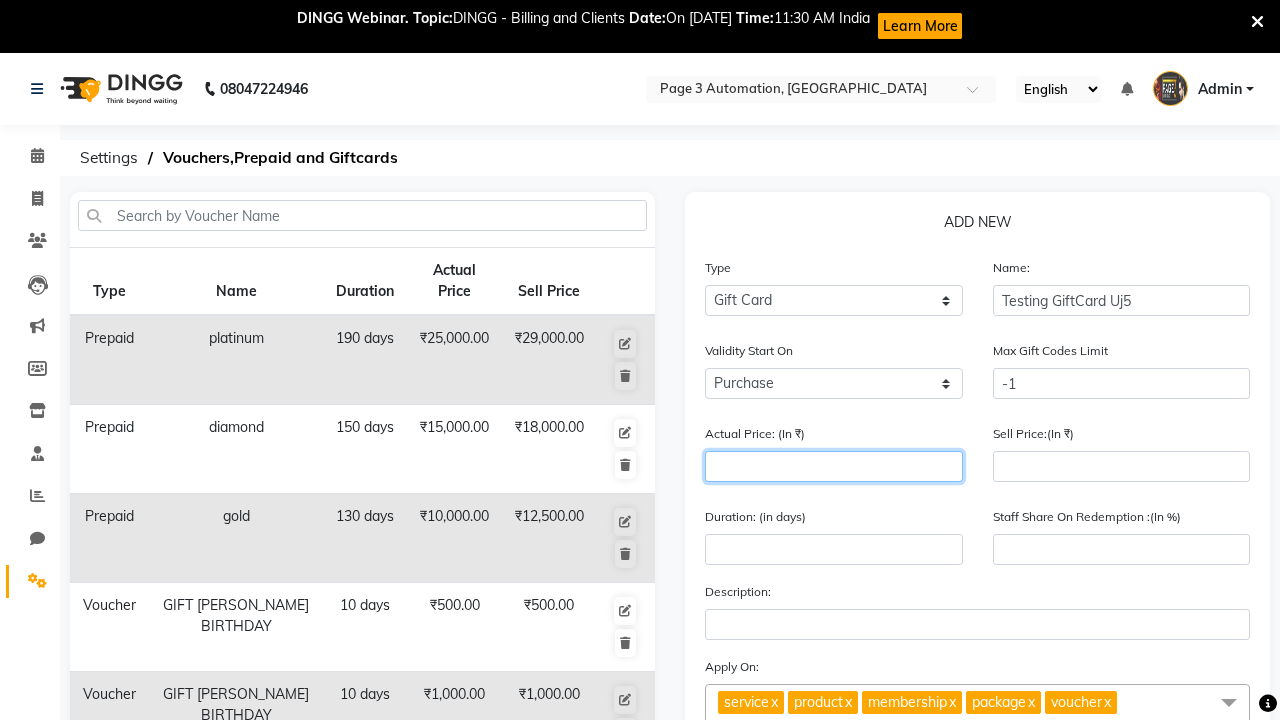 type on "1000" 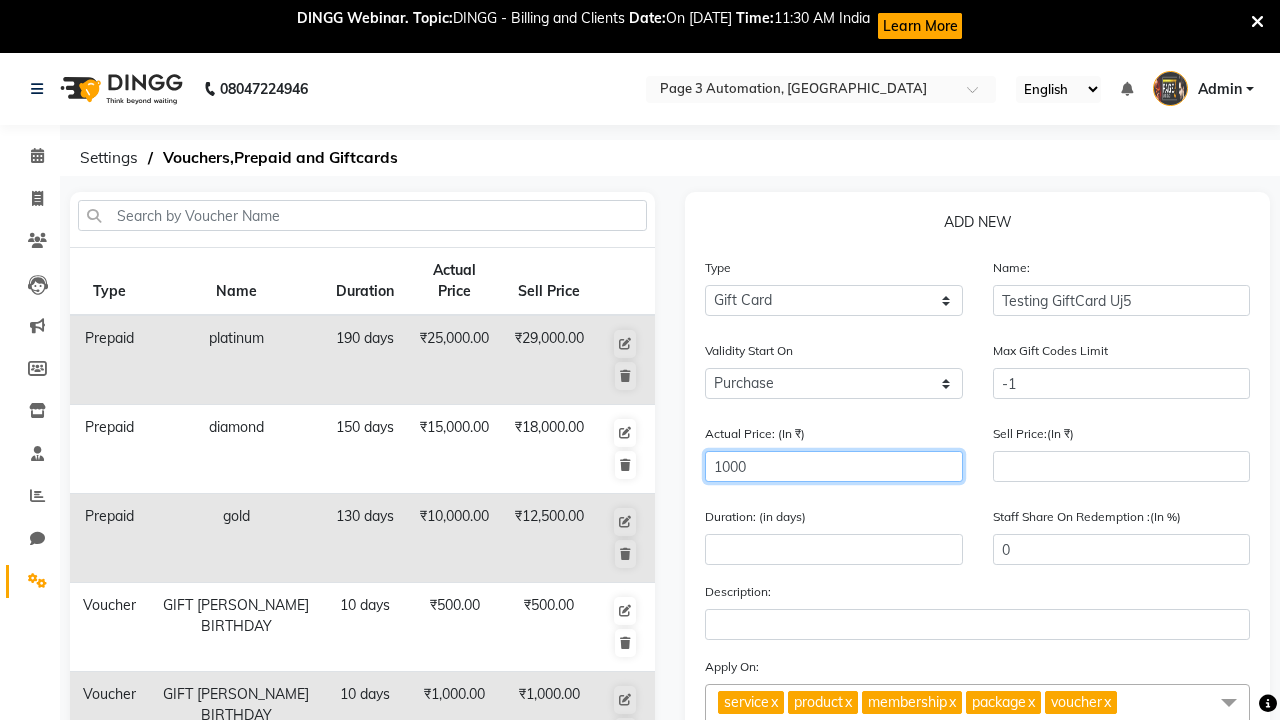 type on "1000" 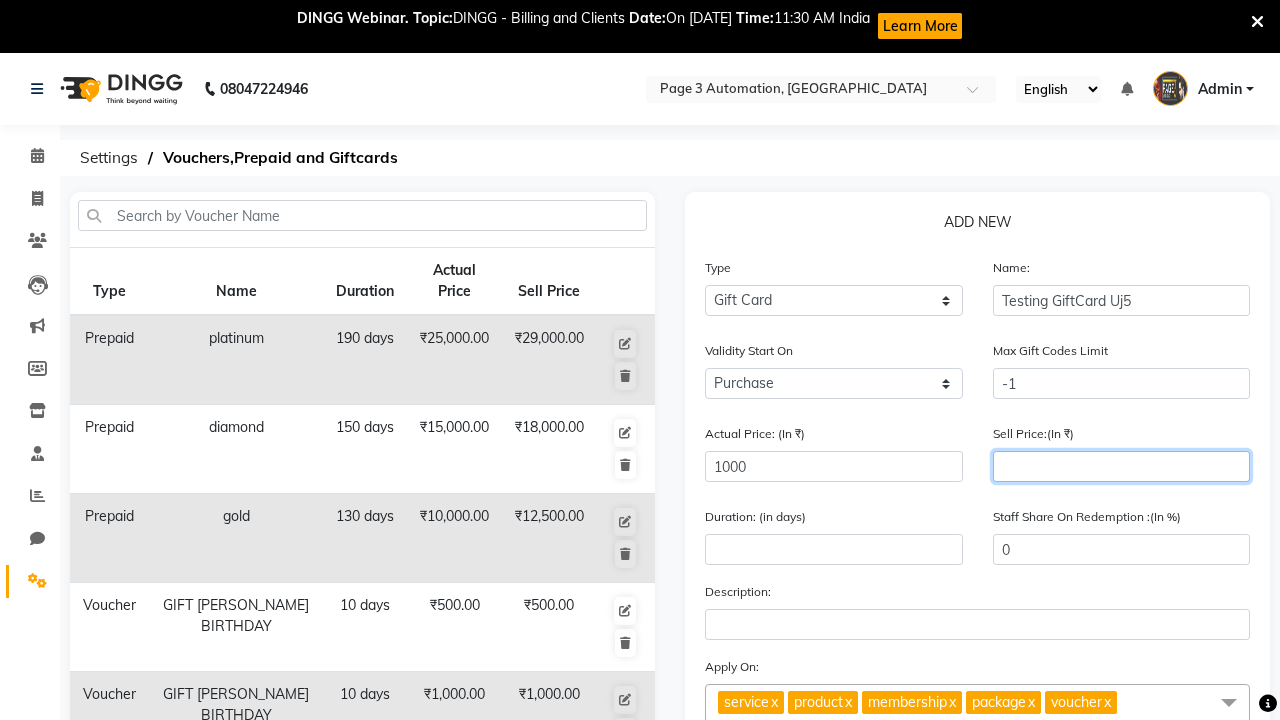 type on "900" 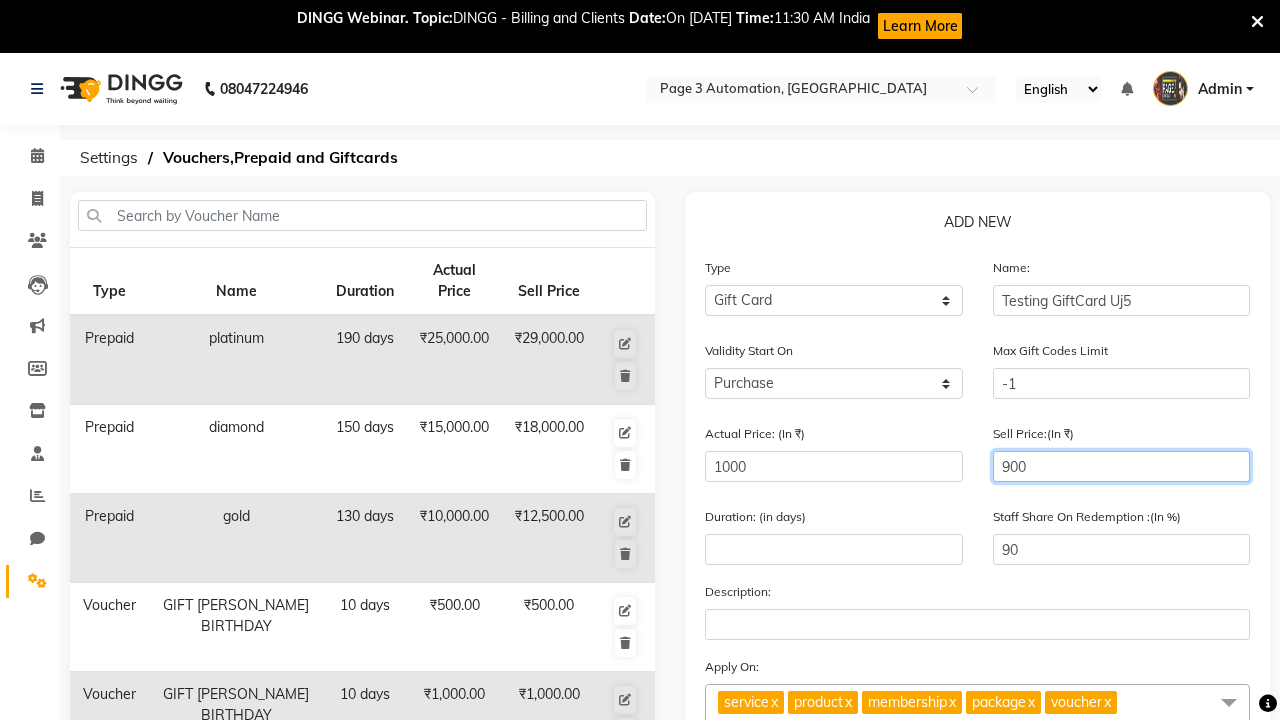 type on "900" 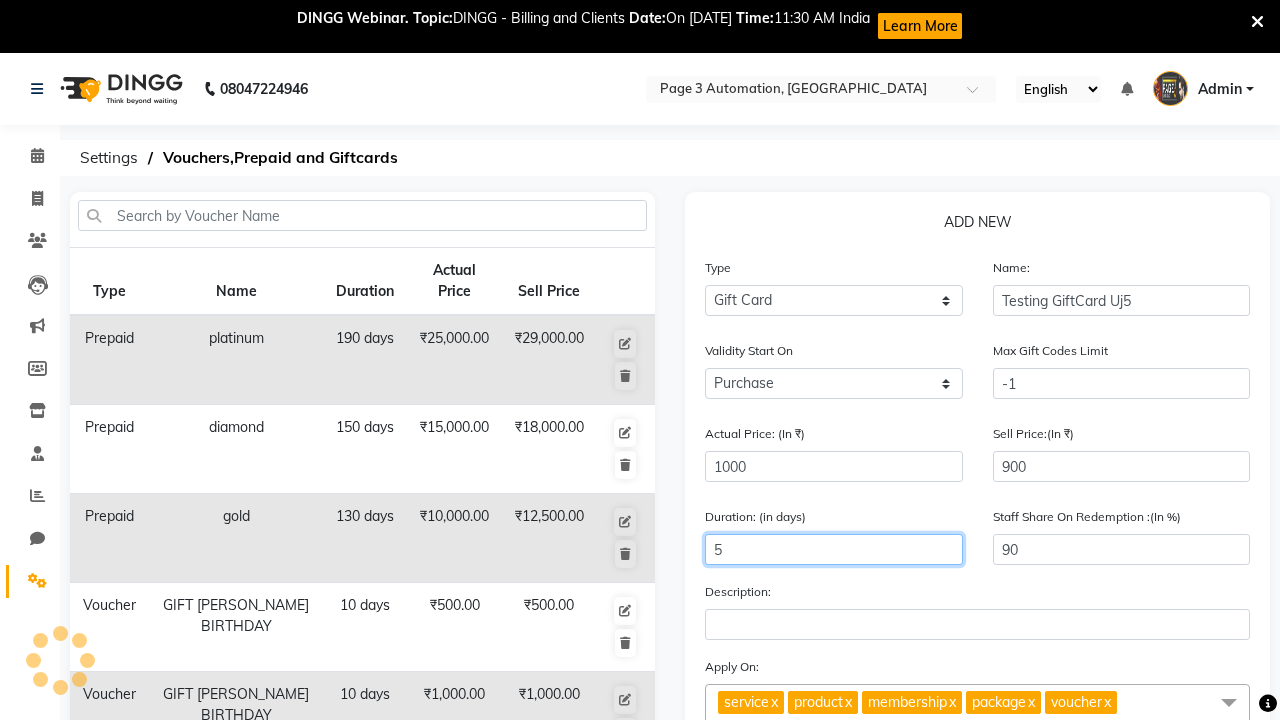 type on "5" 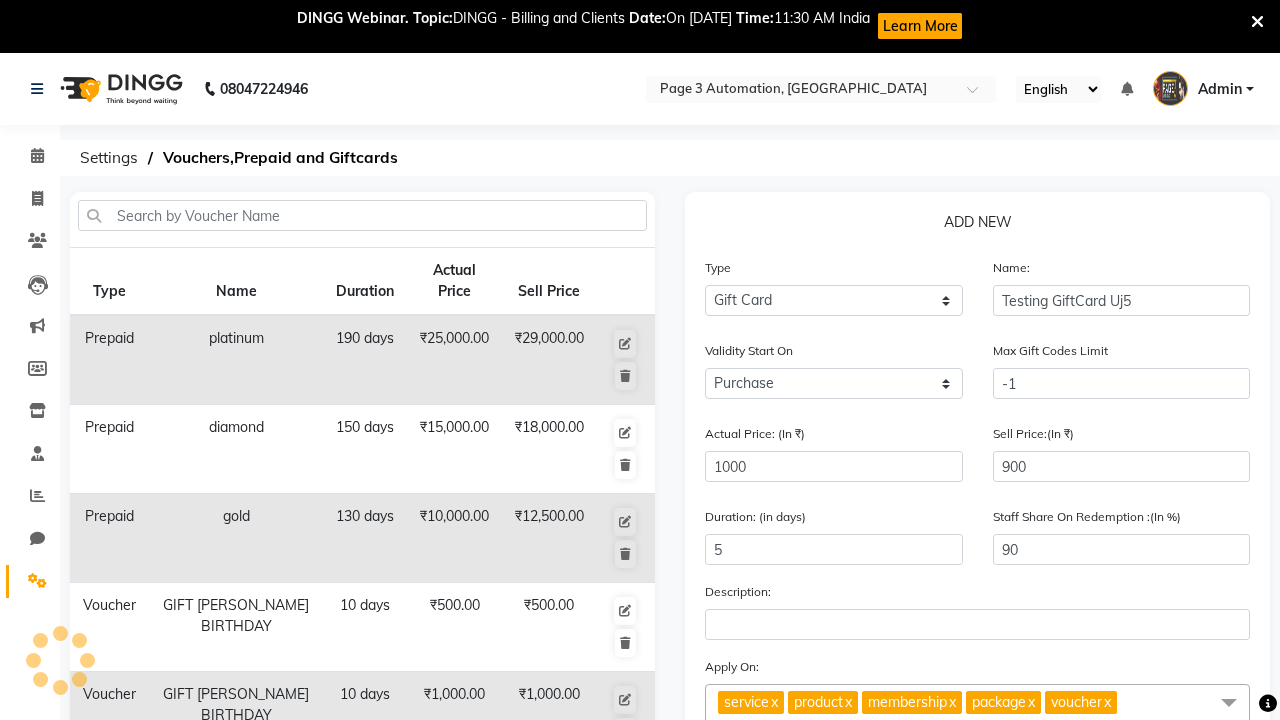 click on "Save" 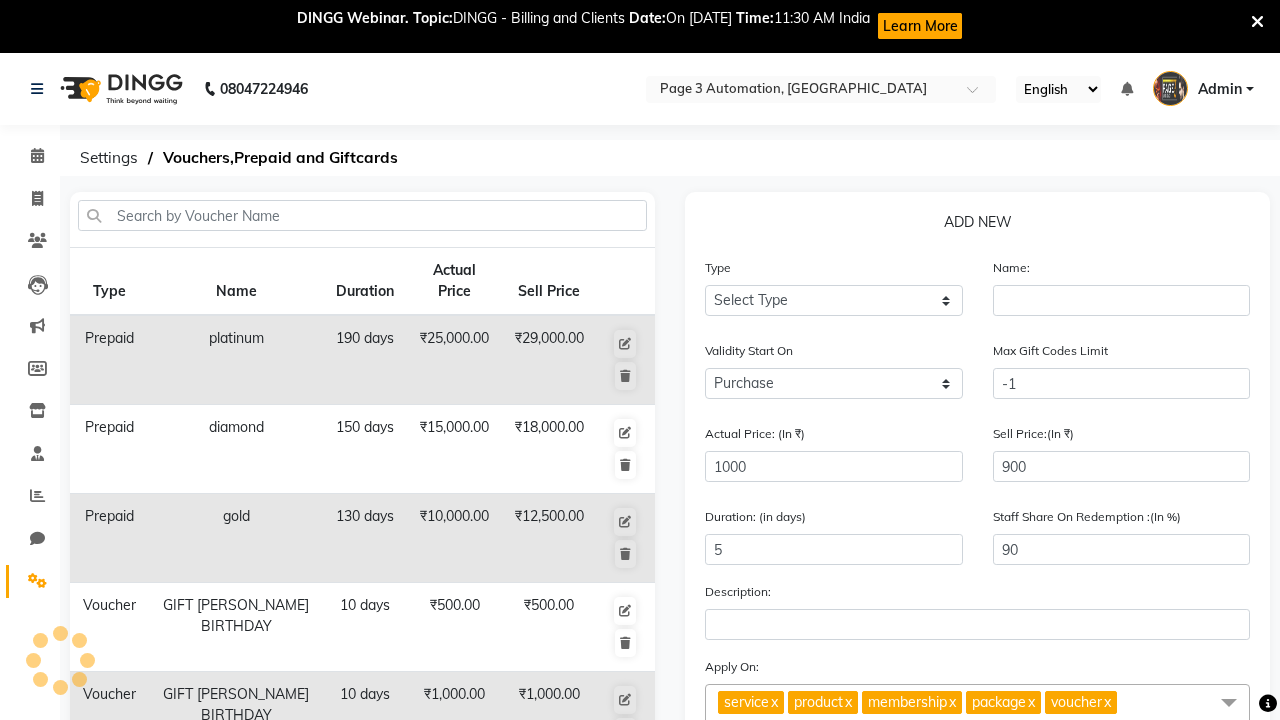 type 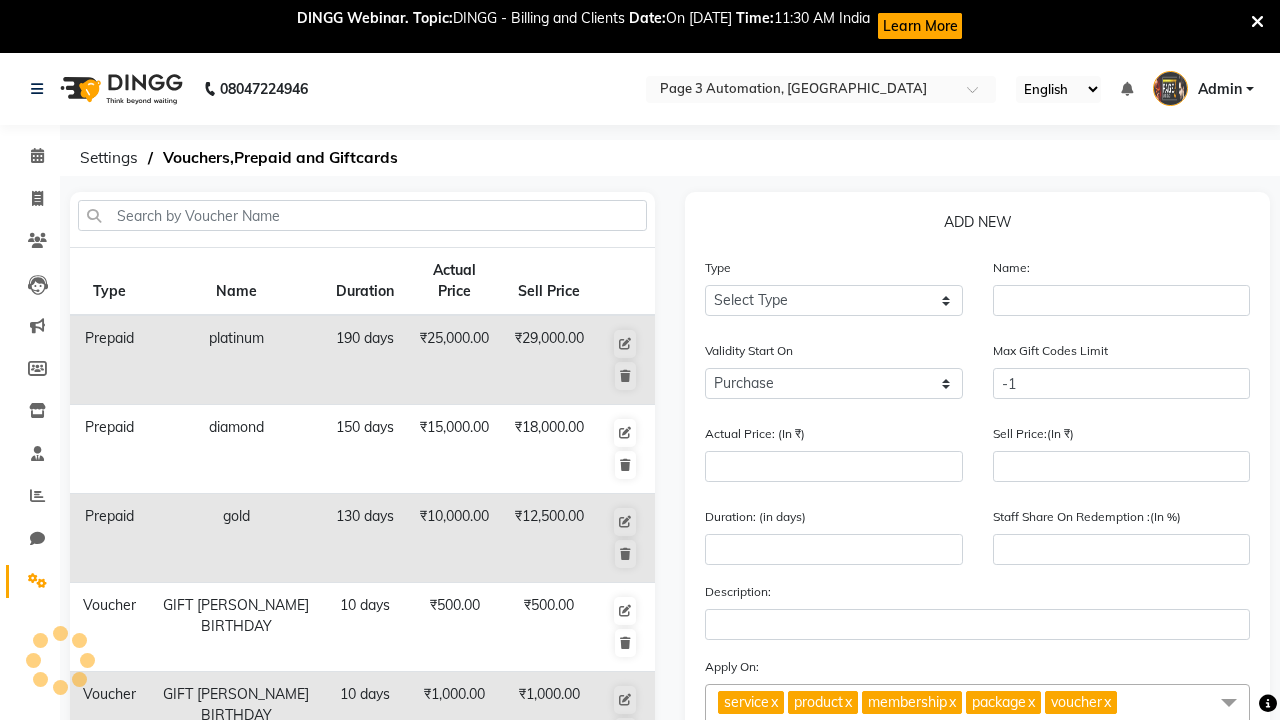 checkbox on "false" 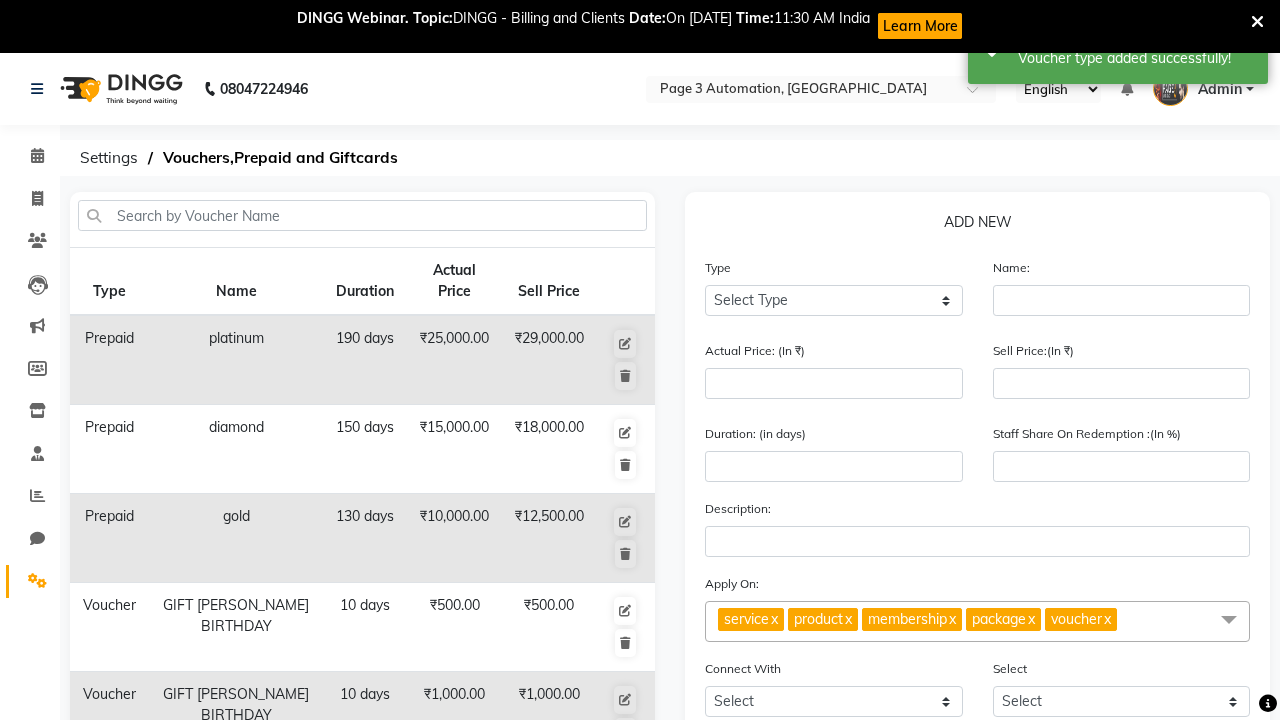 scroll, scrollTop: 575, scrollLeft: 0, axis: vertical 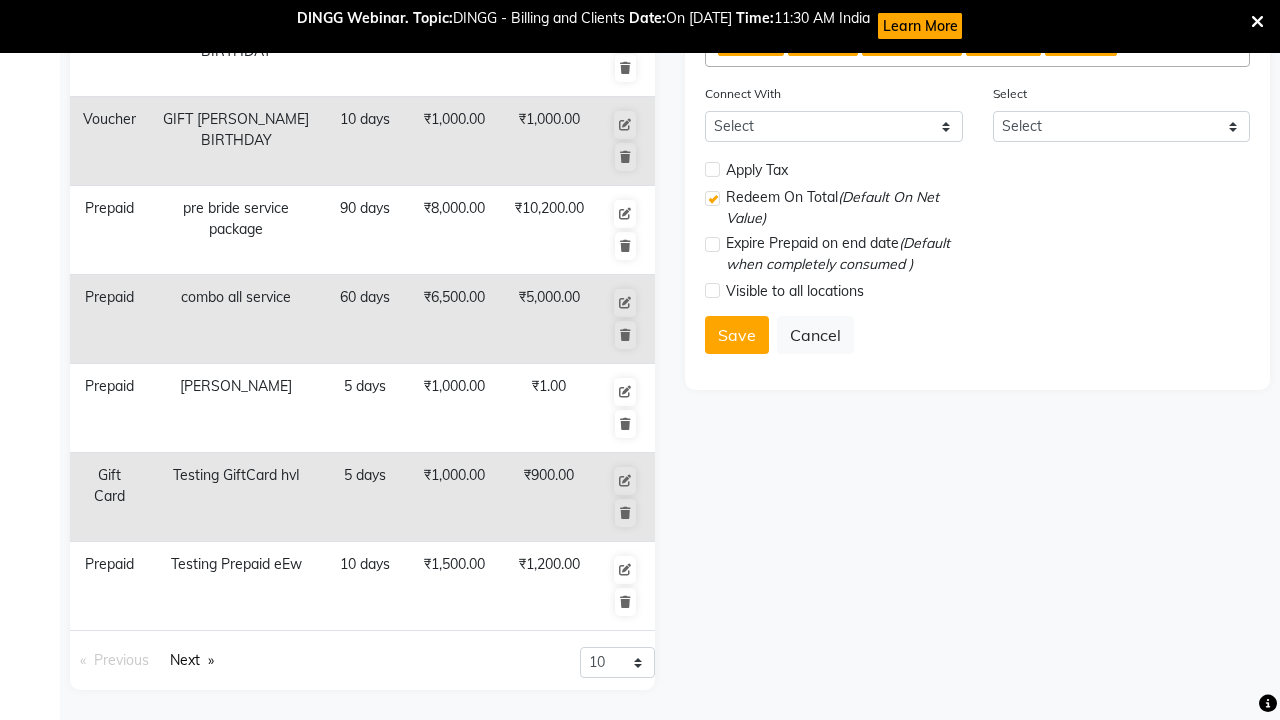 click on "Admin" at bounding box center (1220, -486) 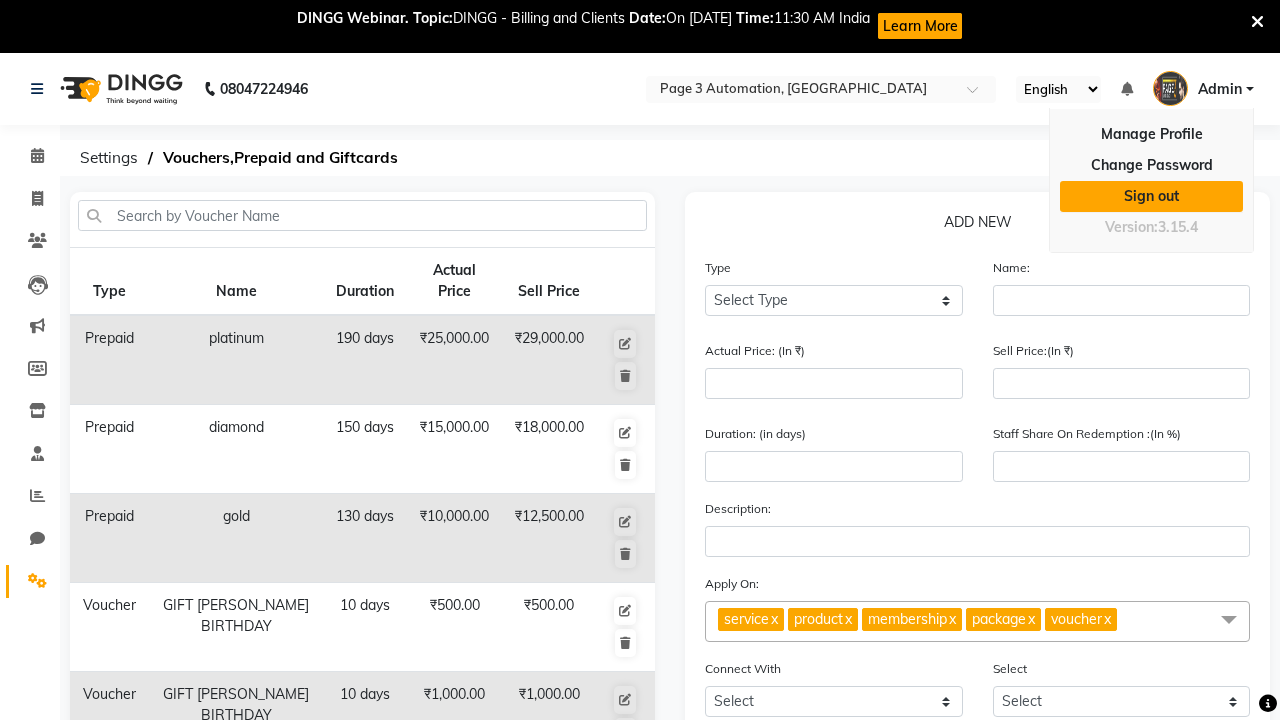 click on "Sign out" at bounding box center [1151, 196] 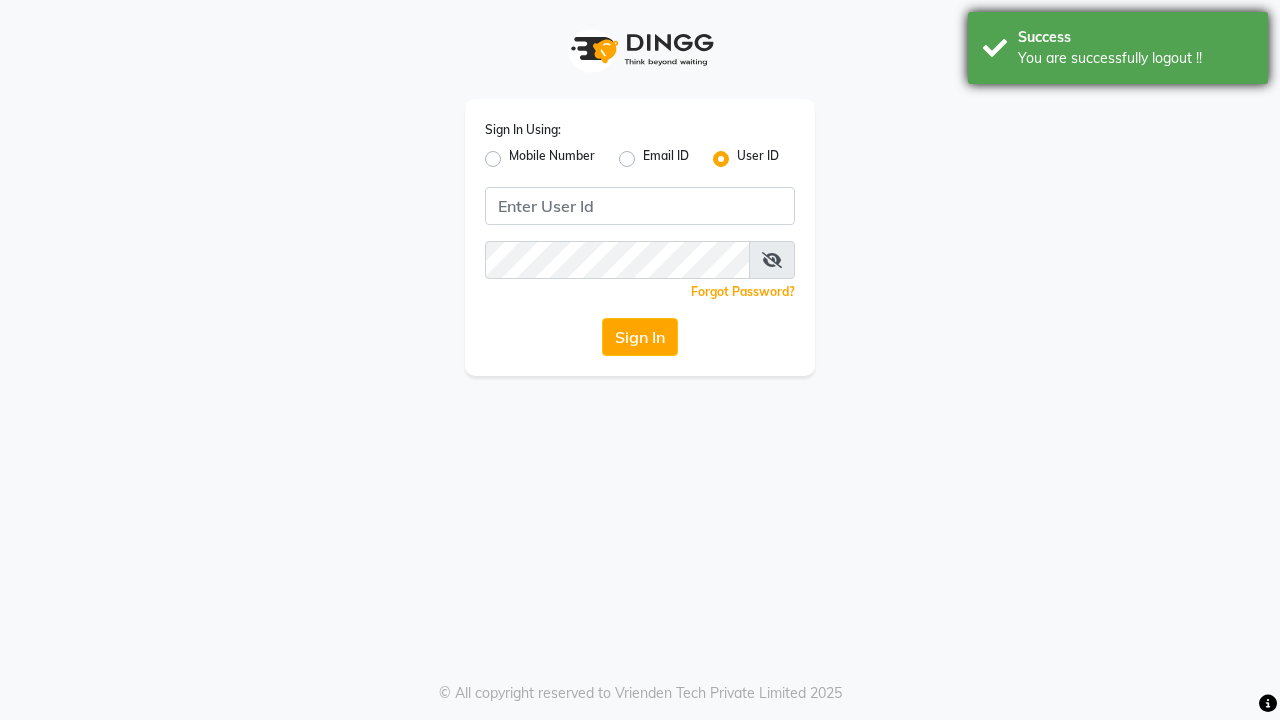 click on "You are successfully logout !!" at bounding box center [1135, 58] 